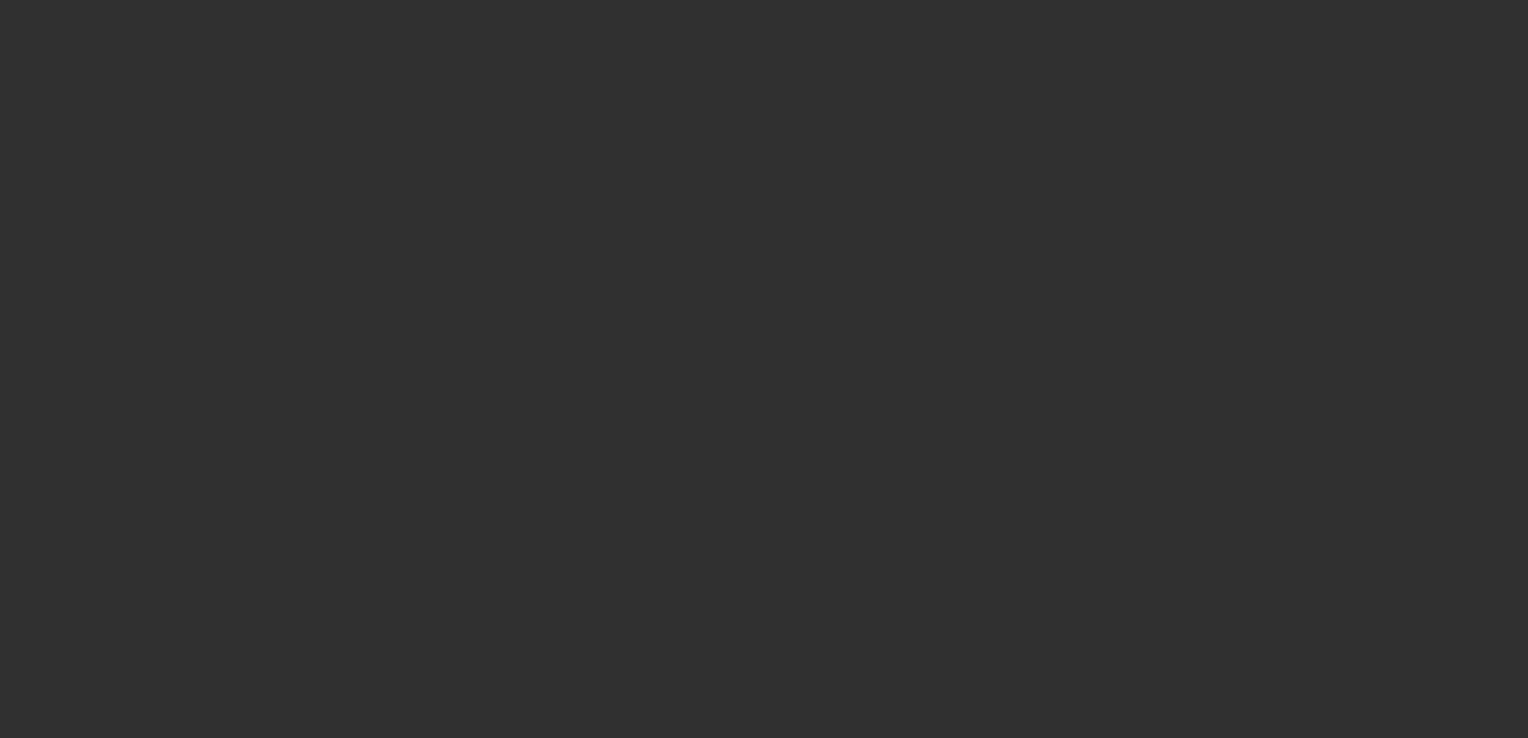 scroll, scrollTop: 0, scrollLeft: 0, axis: both 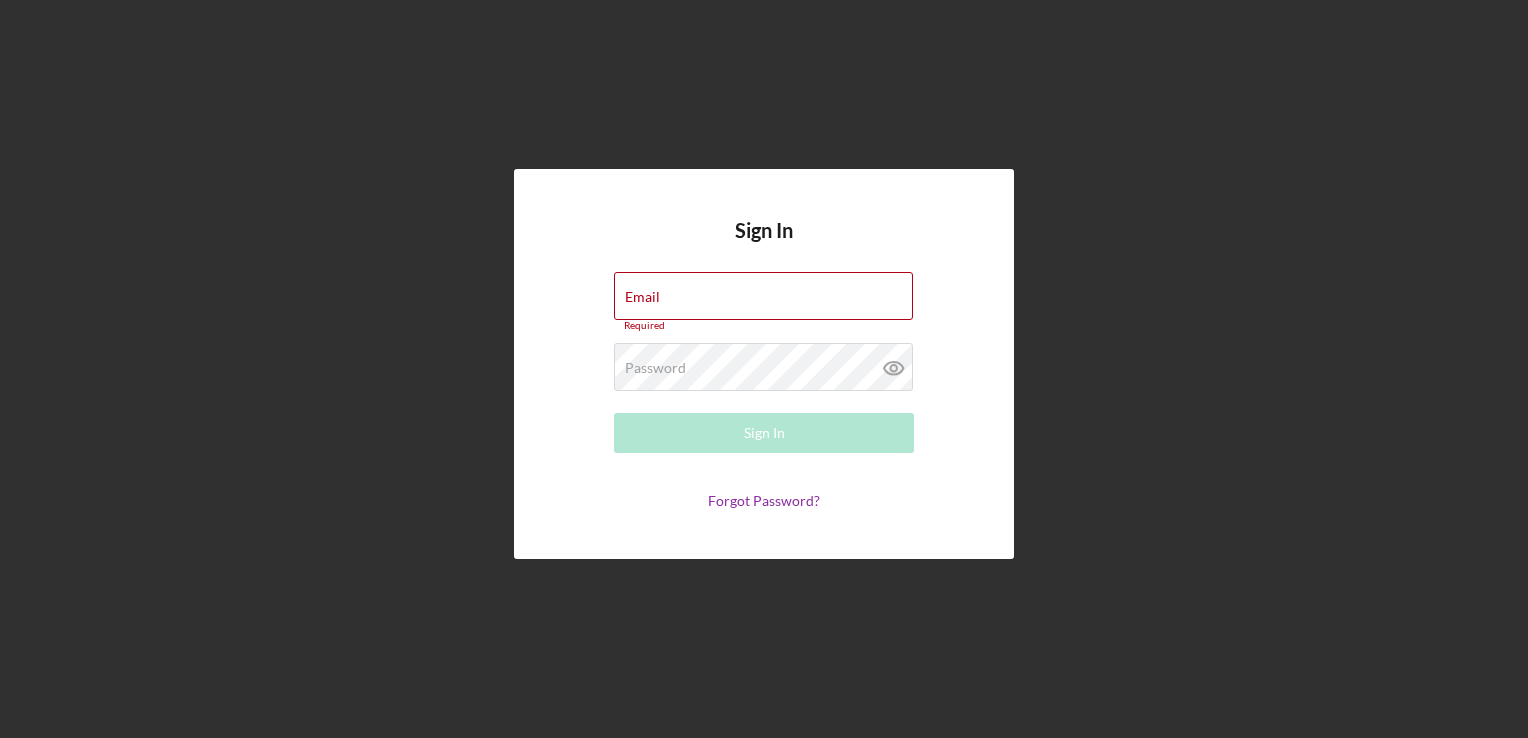 click on "Sign In Email Required Password Required Sign In Forgot Password?" at bounding box center (764, 364) 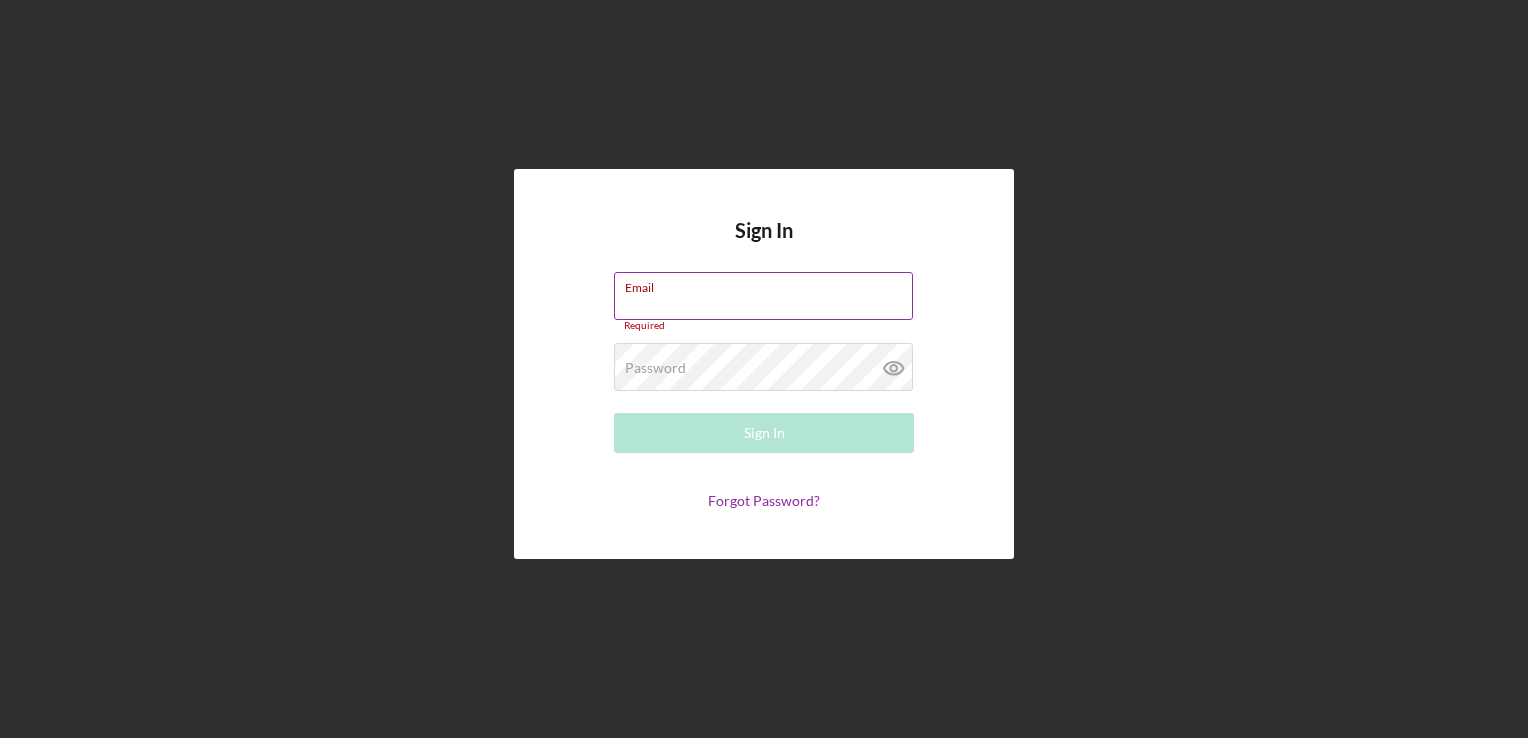 click on "Email" at bounding box center (763, 296) 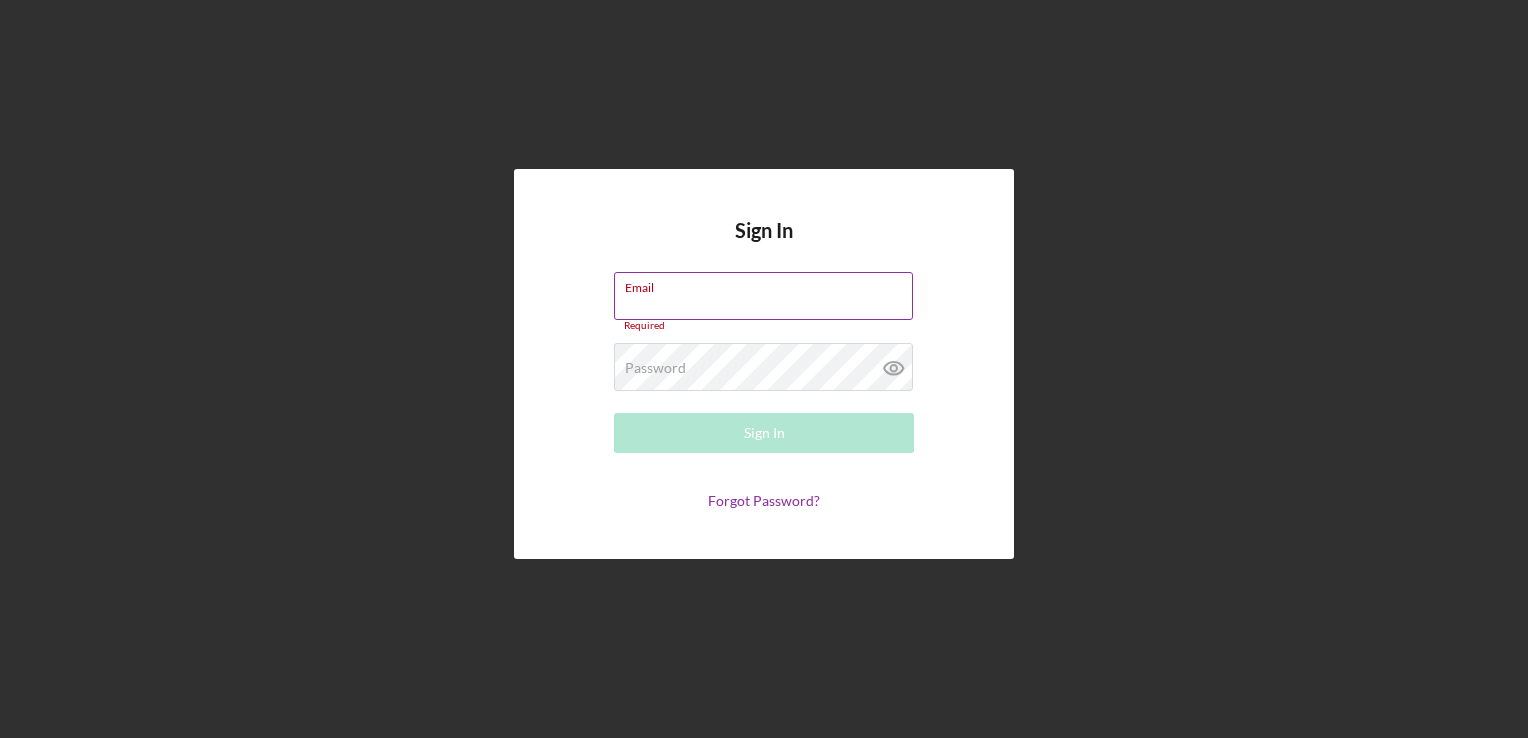 type on "[EMAIL]" 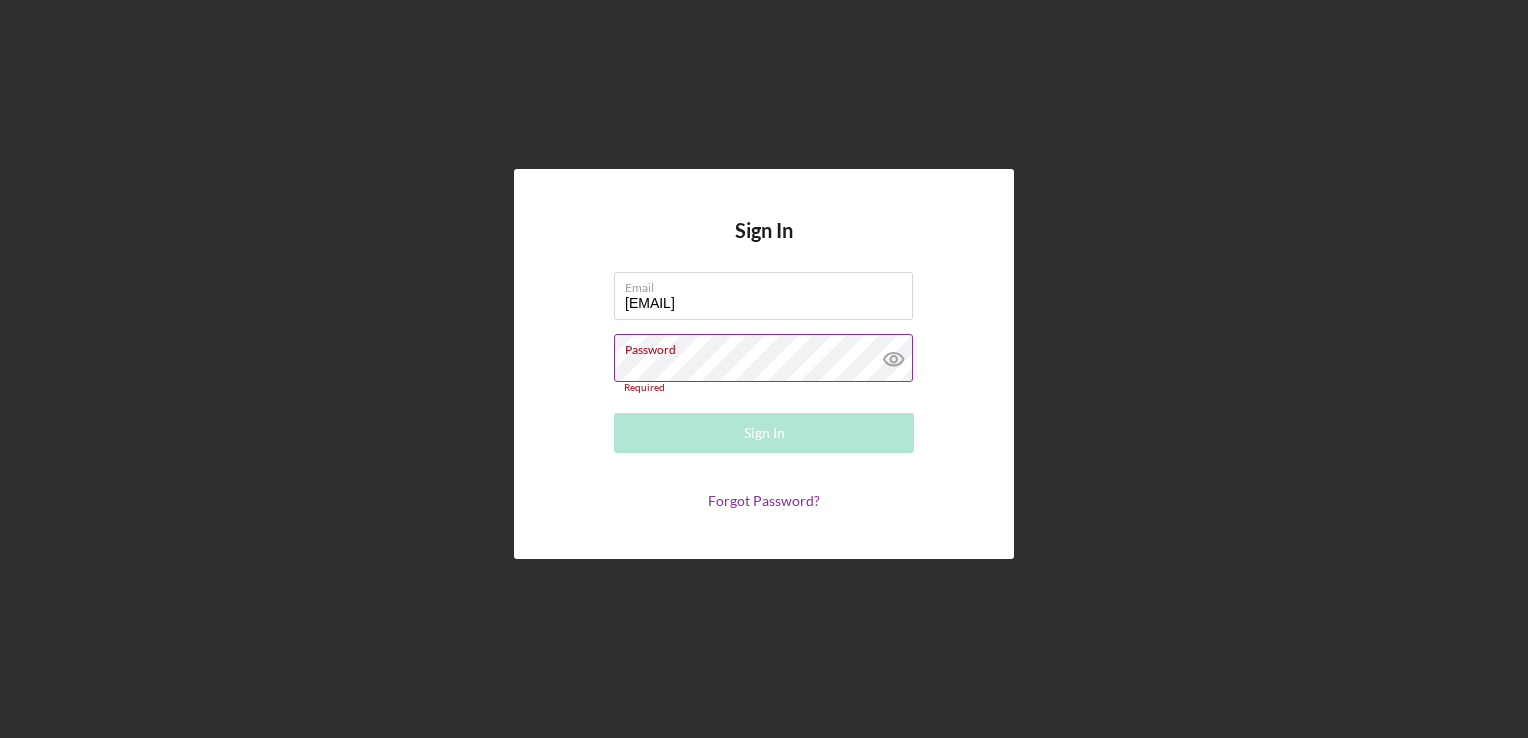 click on "Password" at bounding box center (769, 346) 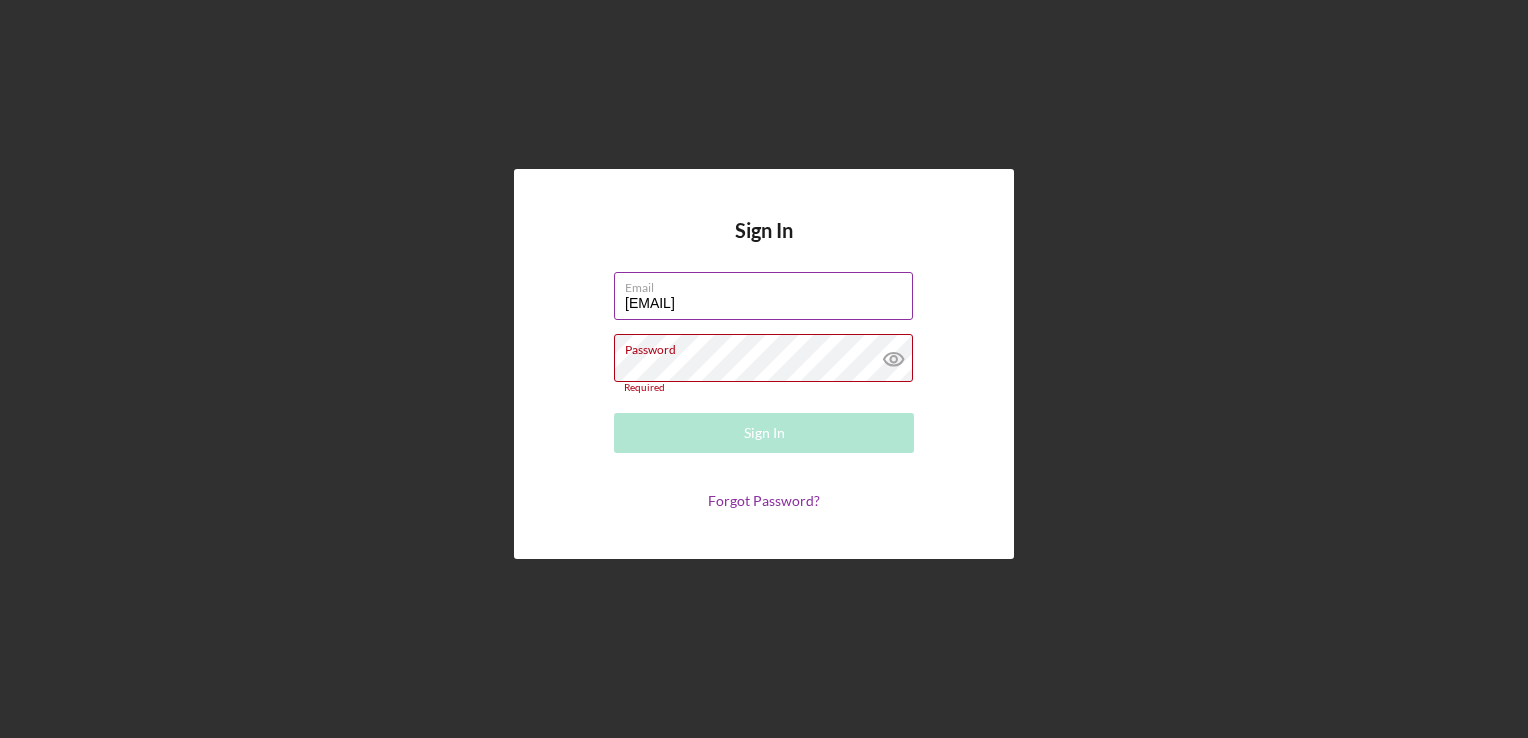 click on "[EMAIL]" at bounding box center [763, 296] 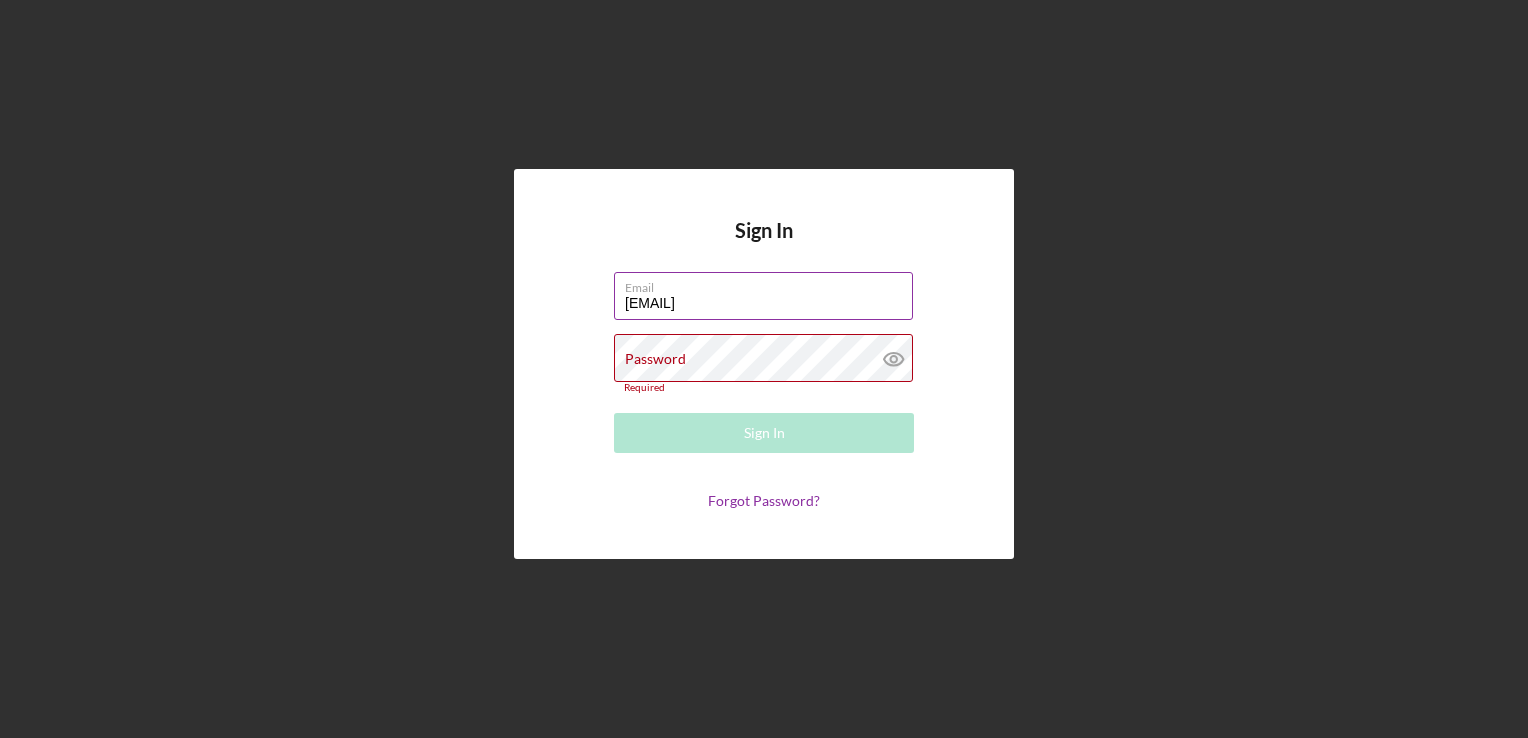 click on "[EMAIL]" at bounding box center [763, 296] 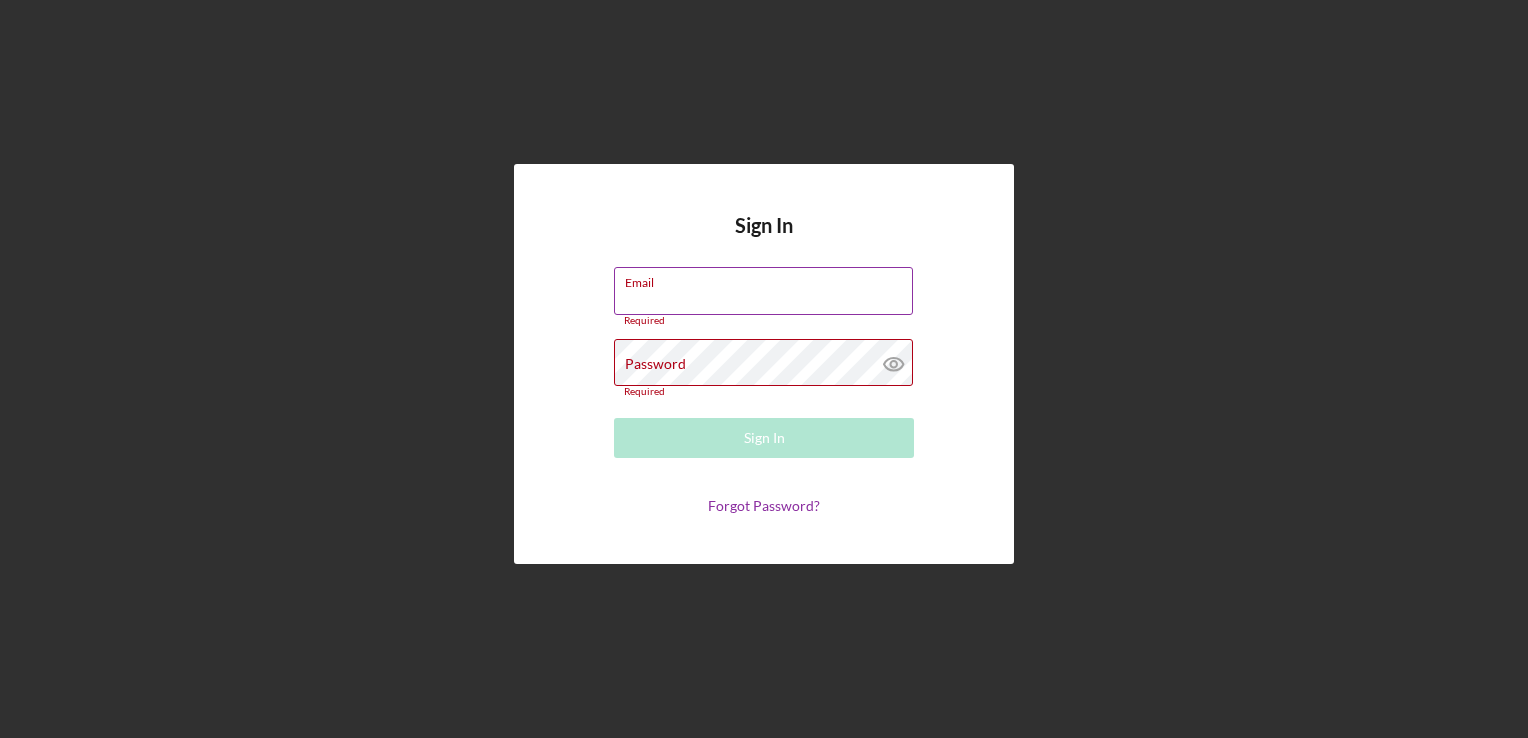 click on "Email" at bounding box center (763, 291) 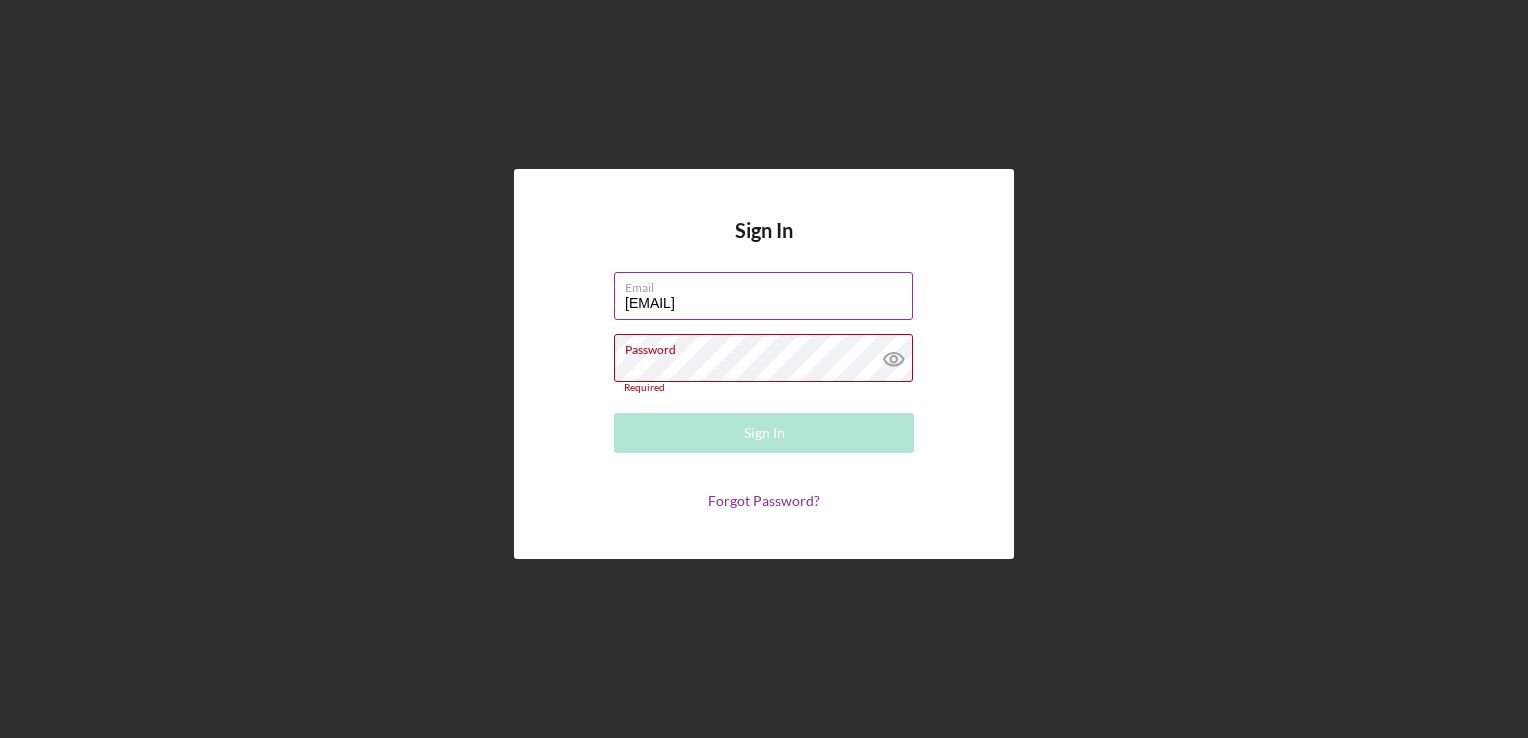 click on "[EMAIL]" at bounding box center [763, 296] 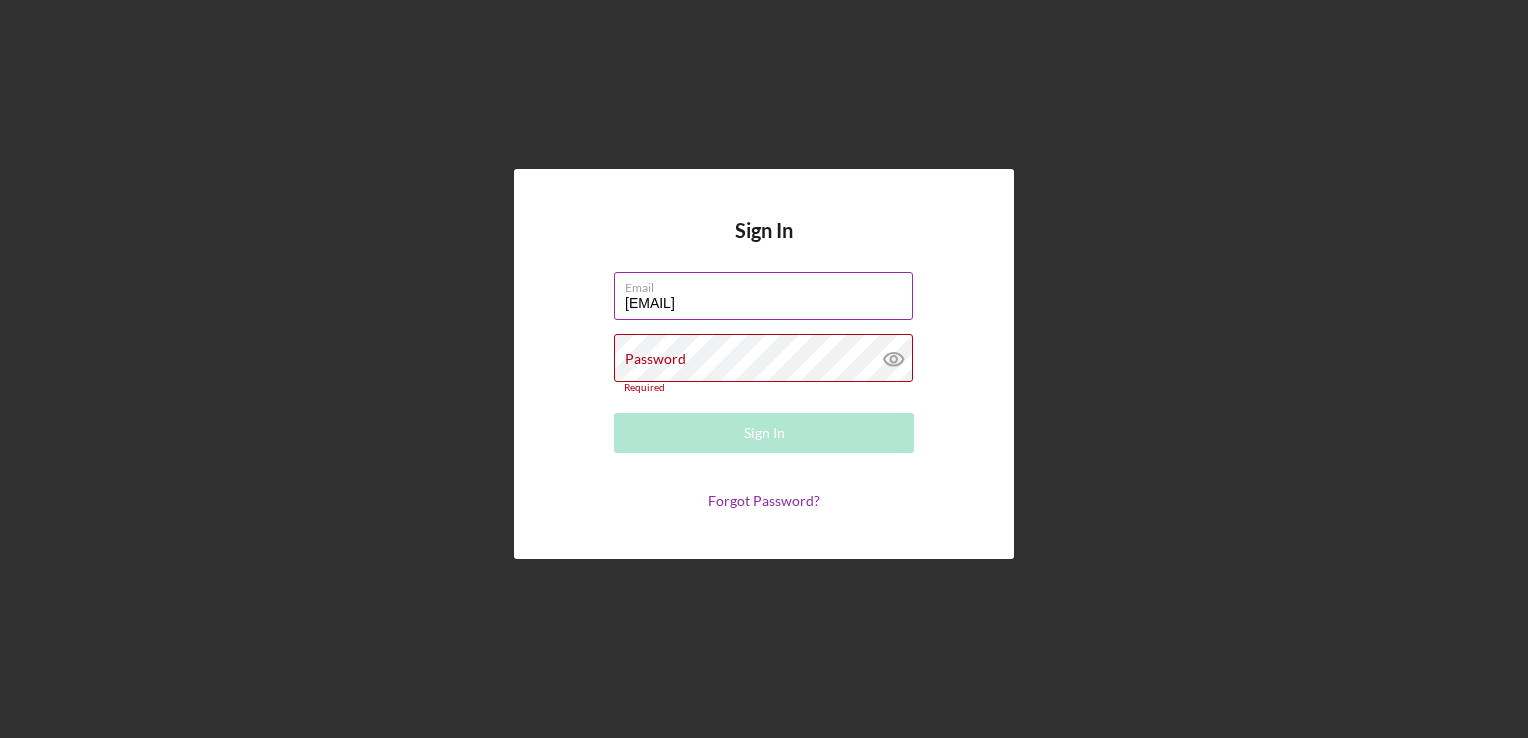 click on "[EMAIL]" at bounding box center (763, 296) 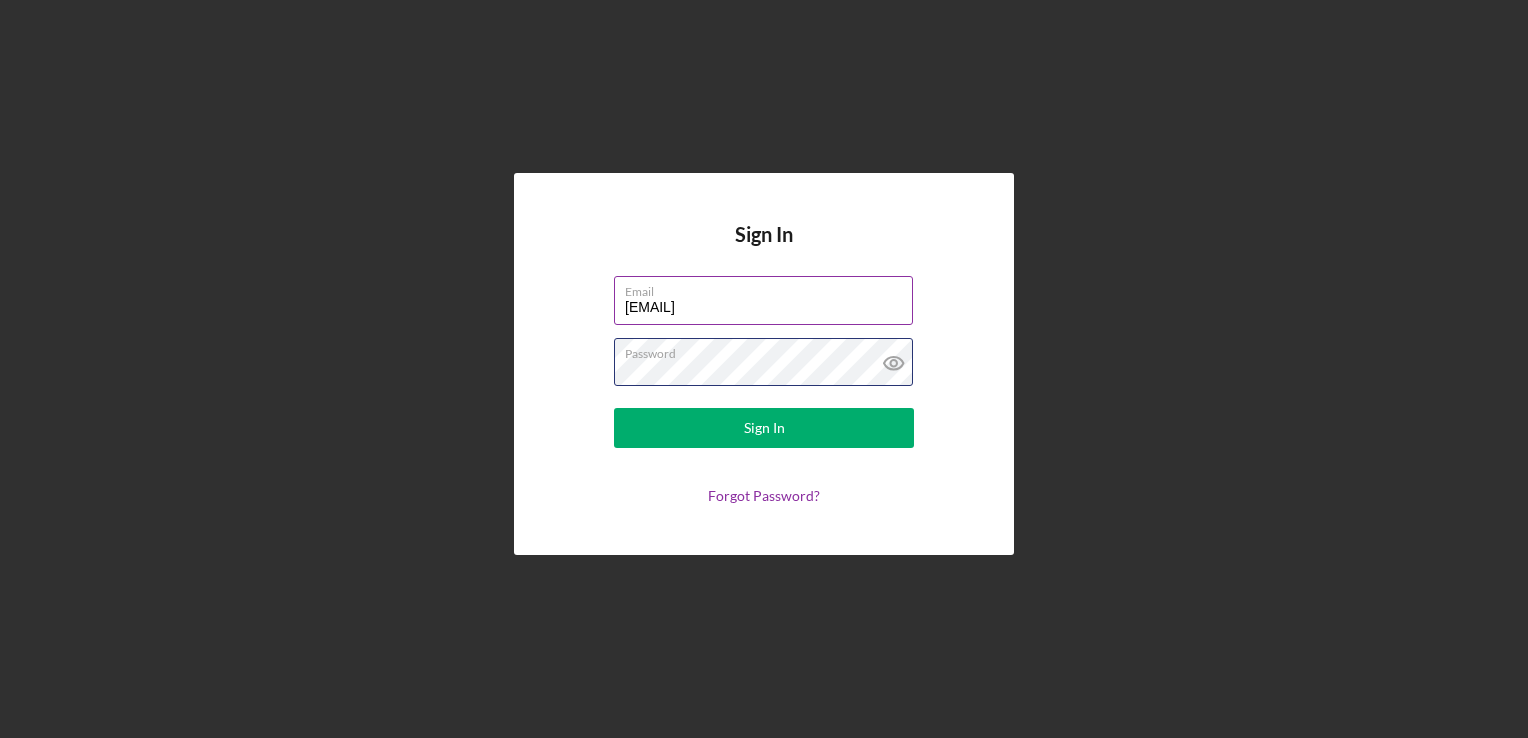 click on "Sign In" at bounding box center [764, 428] 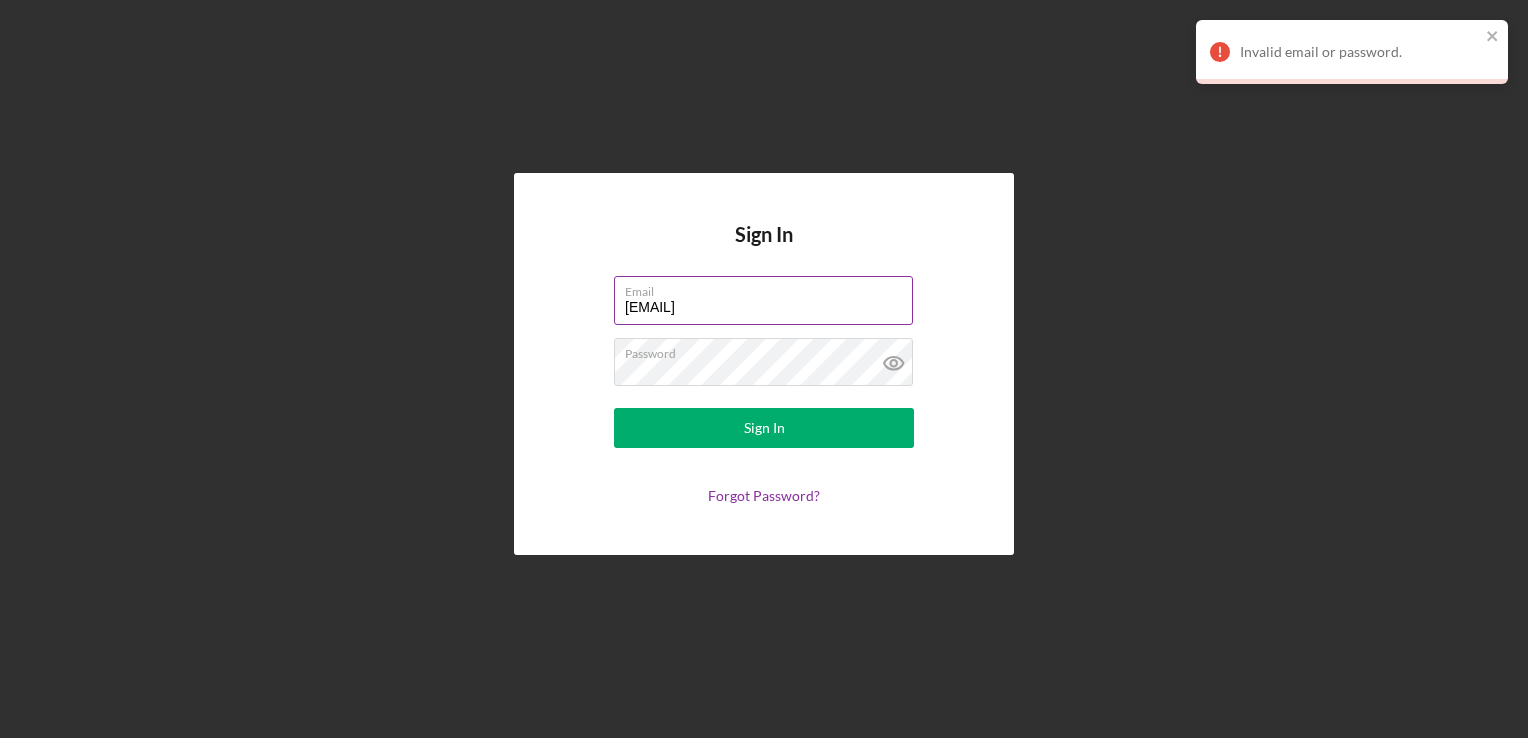 click on "[EMAIL]" at bounding box center (763, 300) 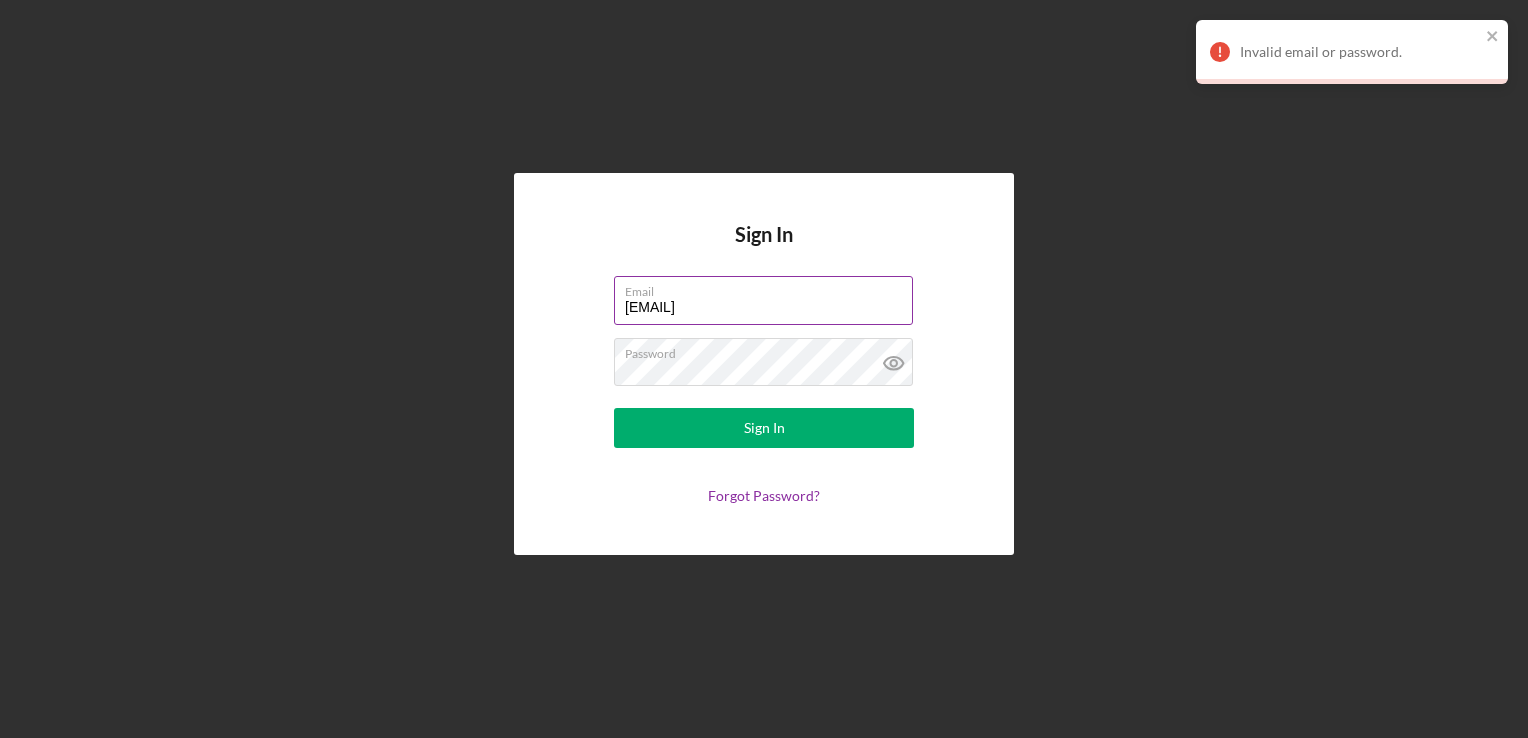 click on "Sign In" at bounding box center [764, 428] 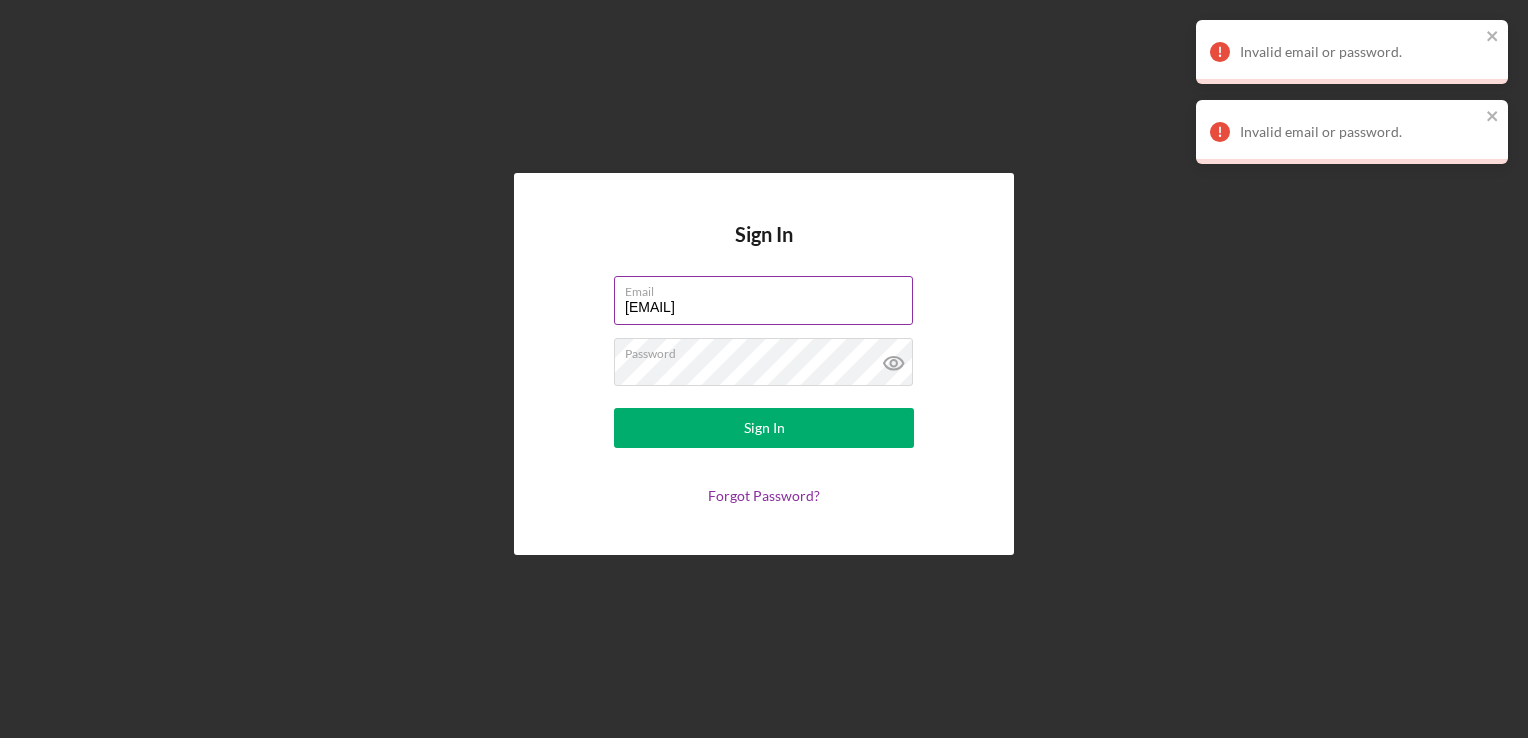 click on "[EMAIL]" at bounding box center (763, 300) 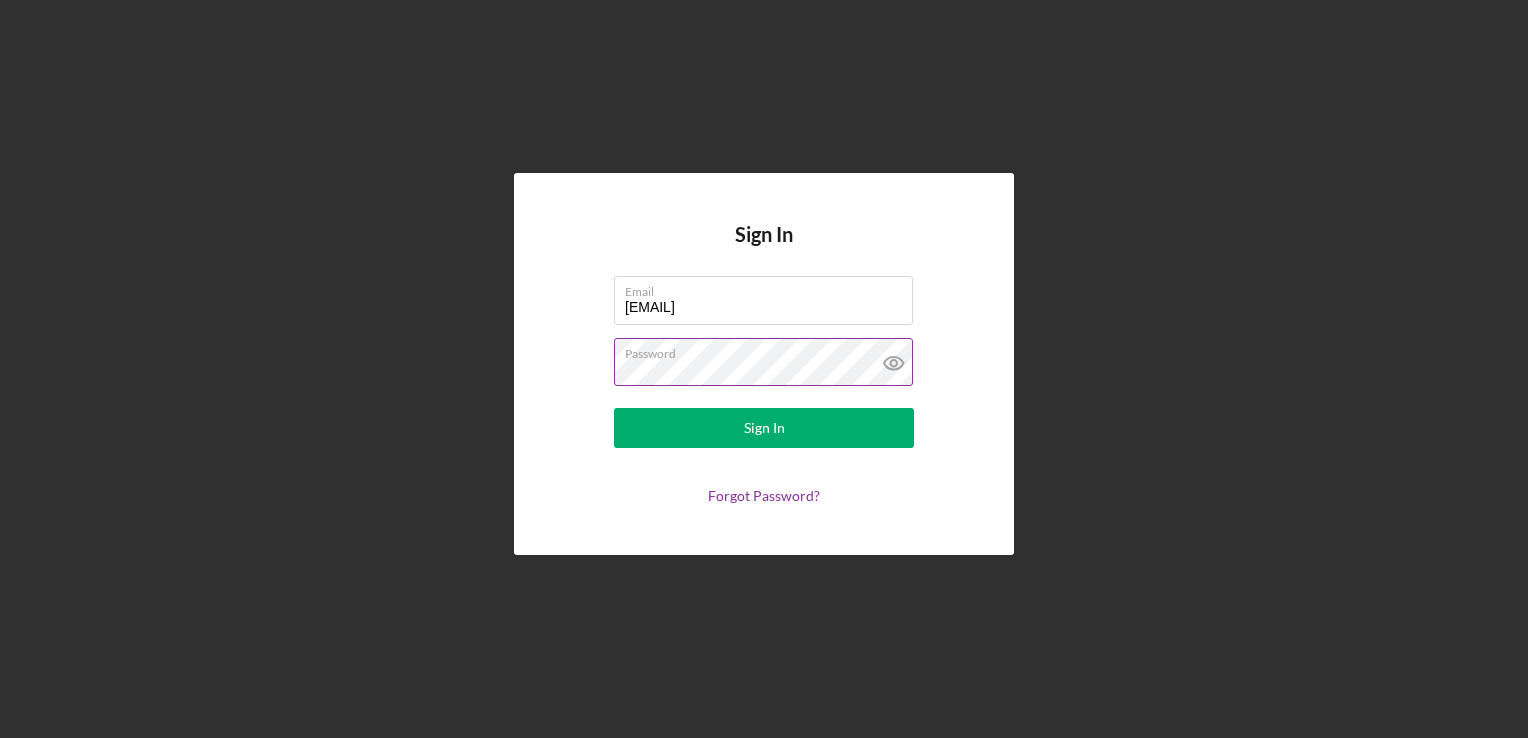 click on "Sign In" at bounding box center [764, 428] 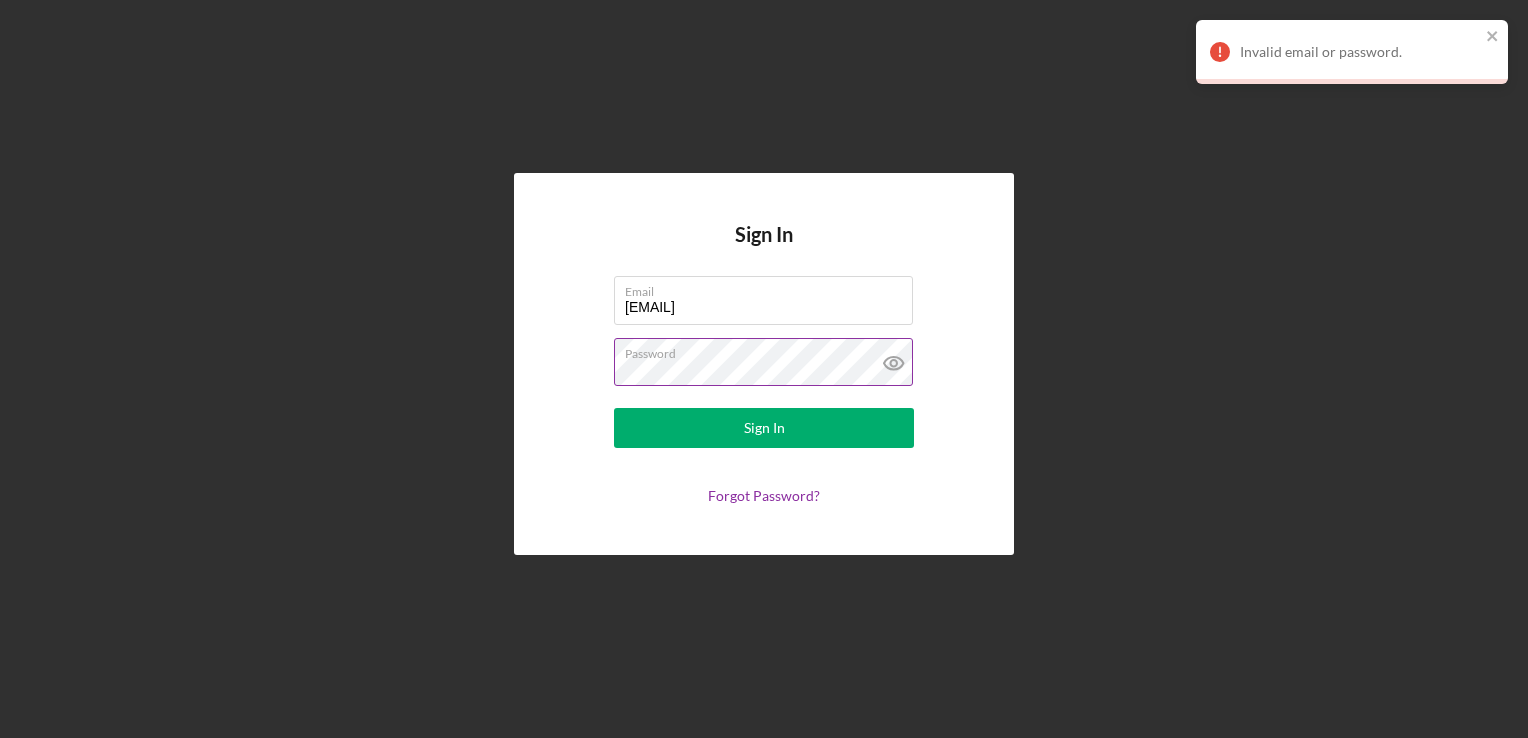 click on "Password" at bounding box center (769, 350) 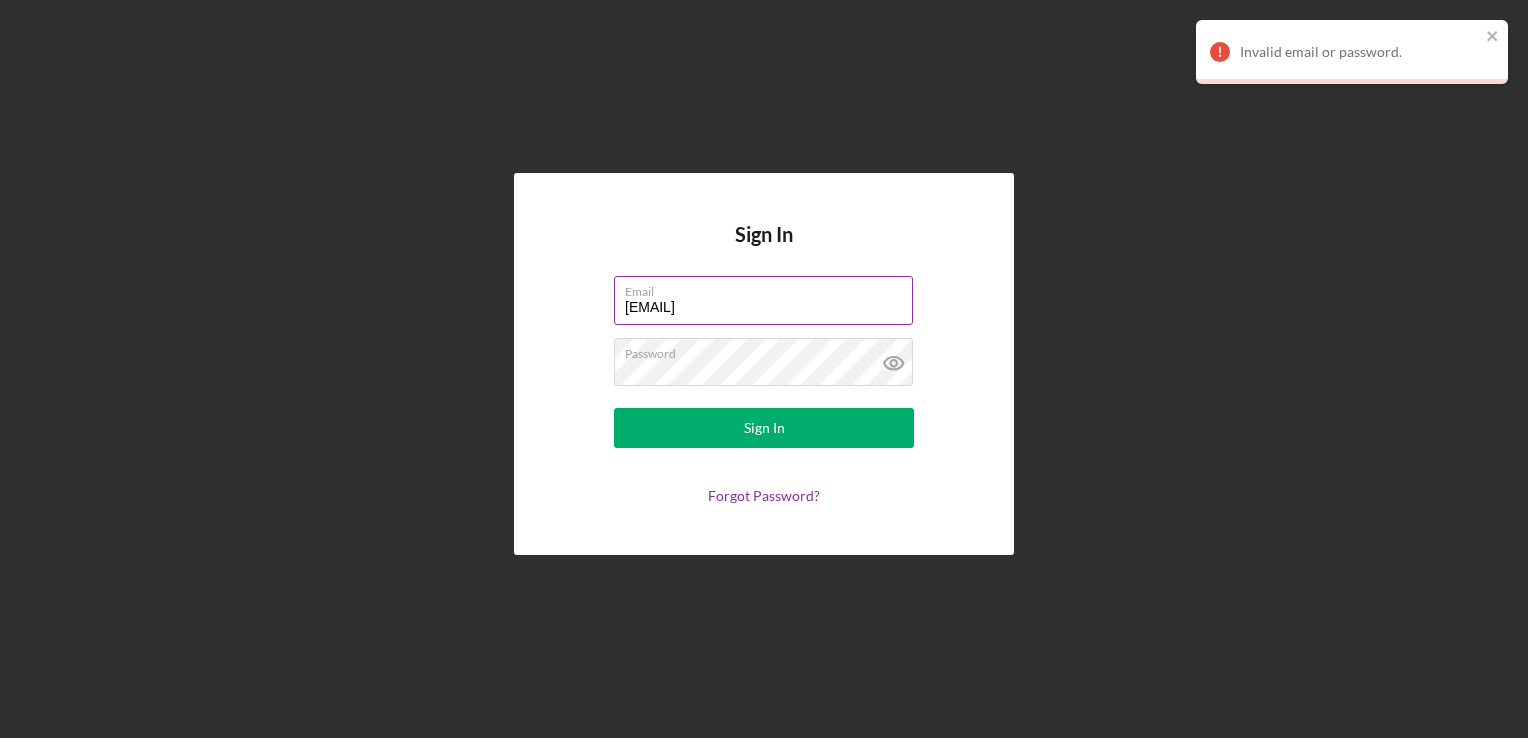 click on "[EMAIL]" at bounding box center (763, 300) 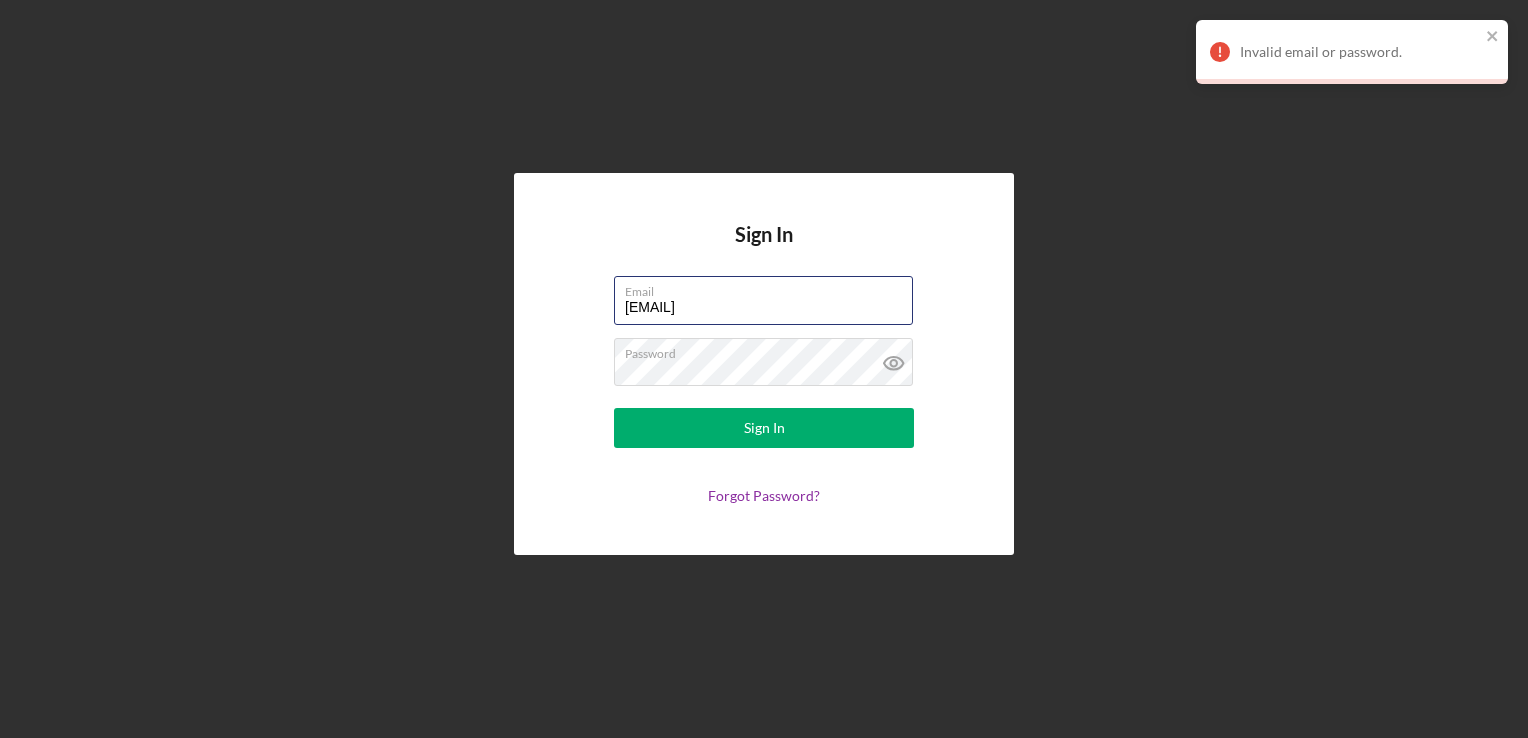 type on "[EMAIL]" 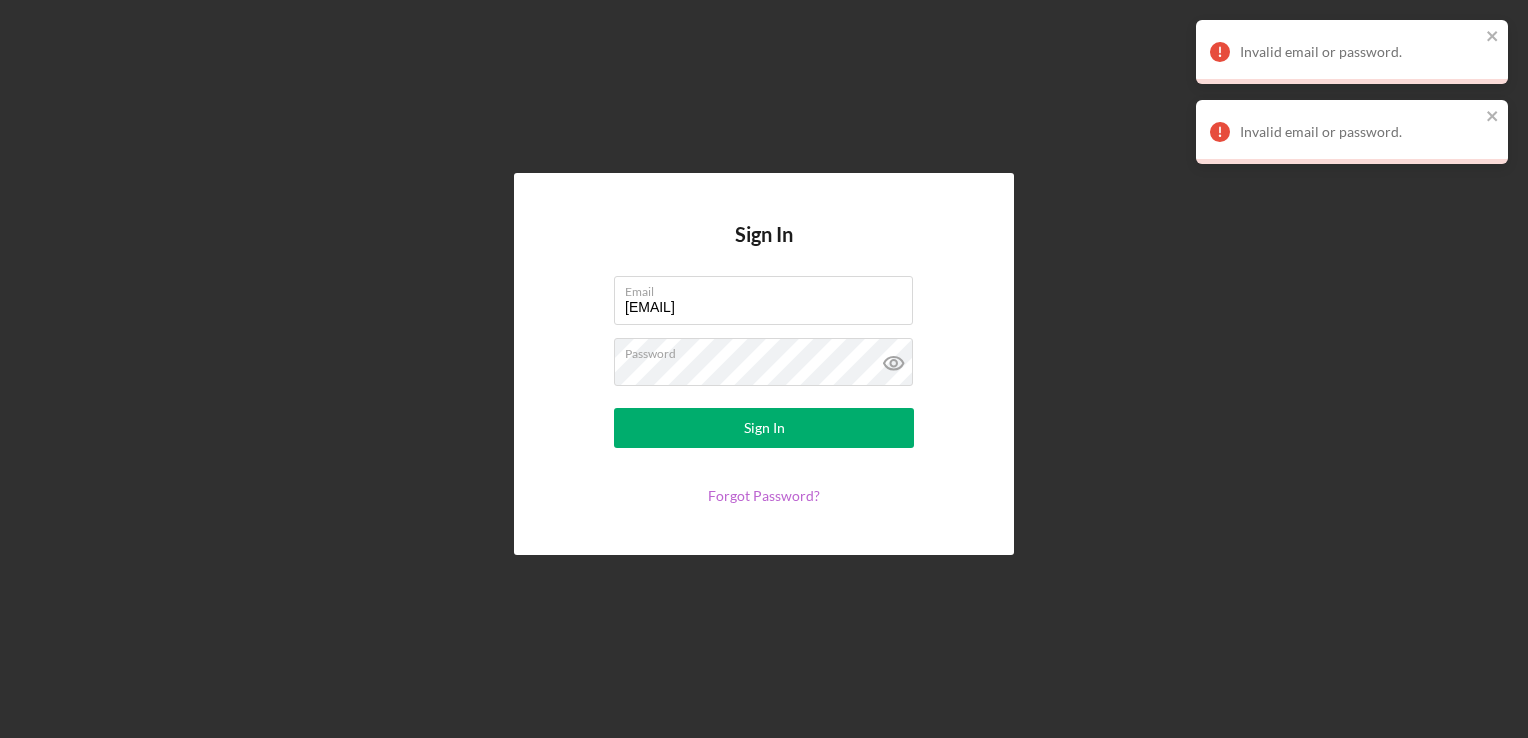 click on "Forgot Password?" at bounding box center [764, 495] 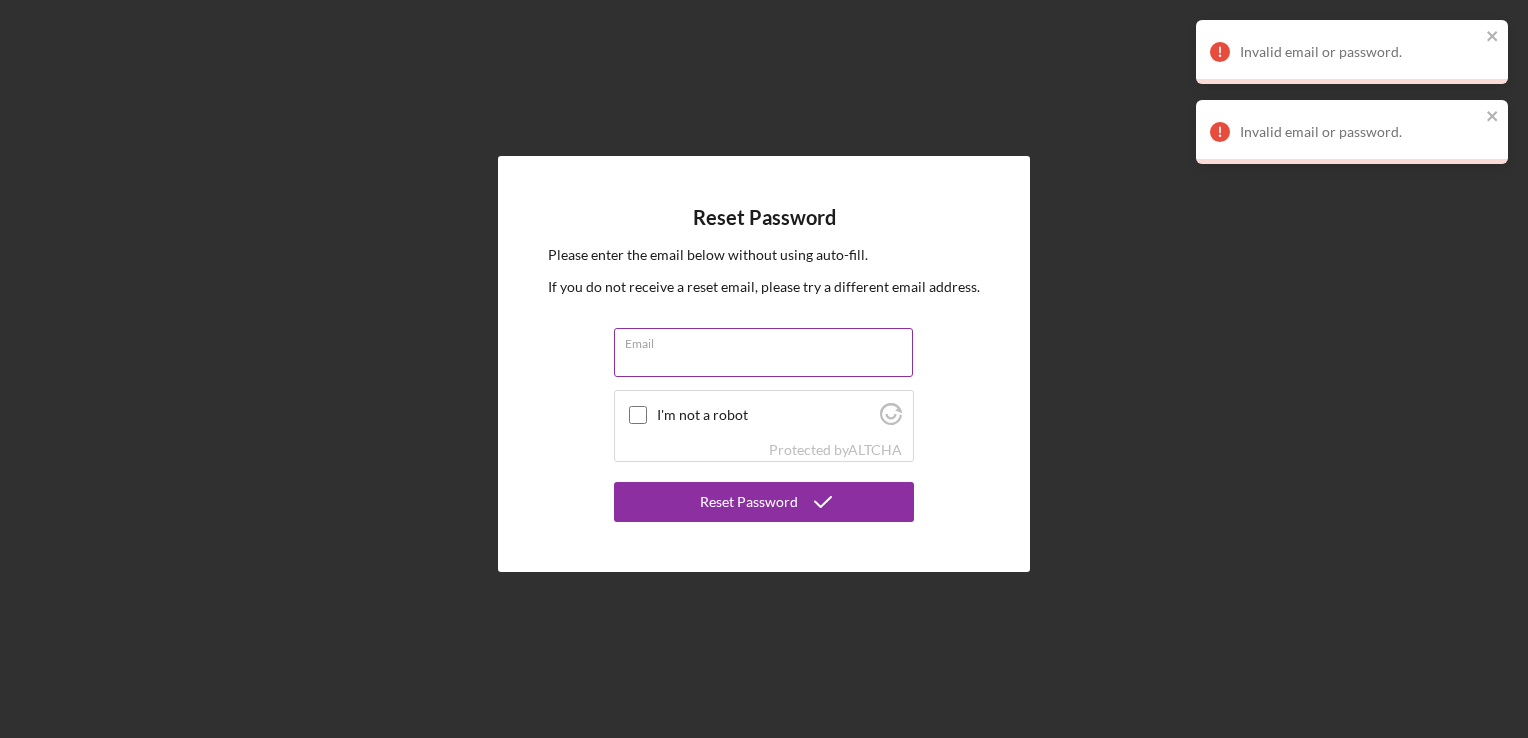 click on "Email" at bounding box center [763, 352] 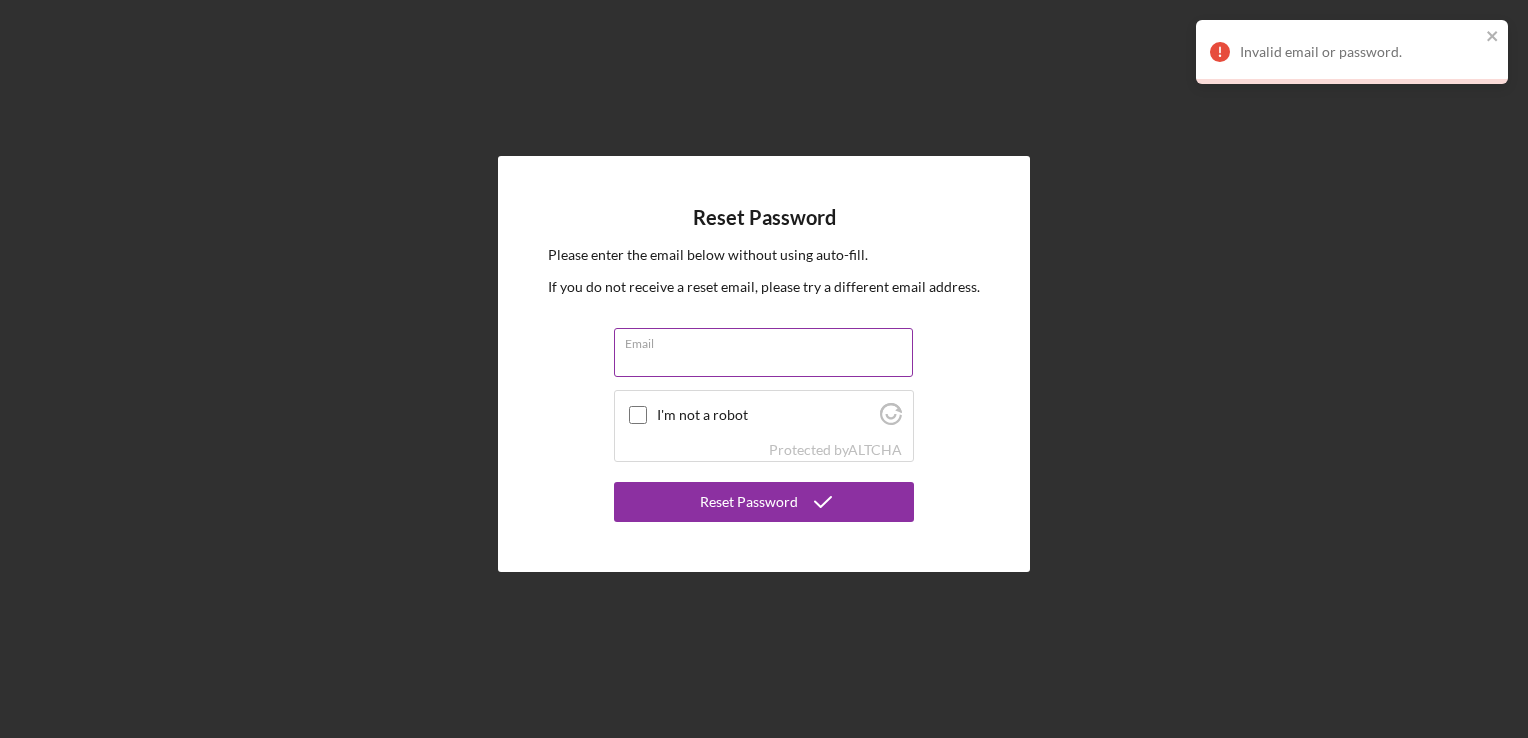 type on "[EMAIL]" 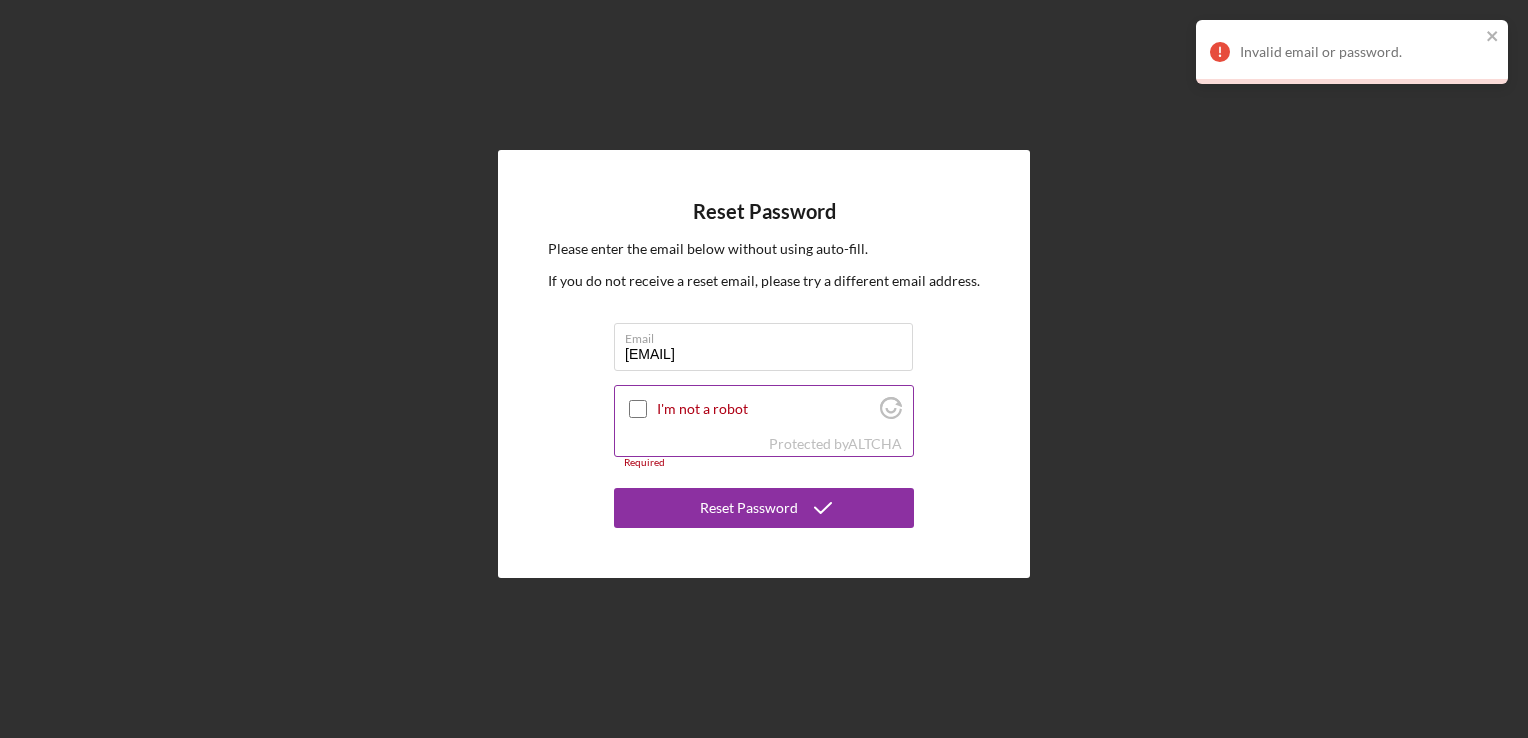 click on "I'm not a robot" at bounding box center [764, 409] 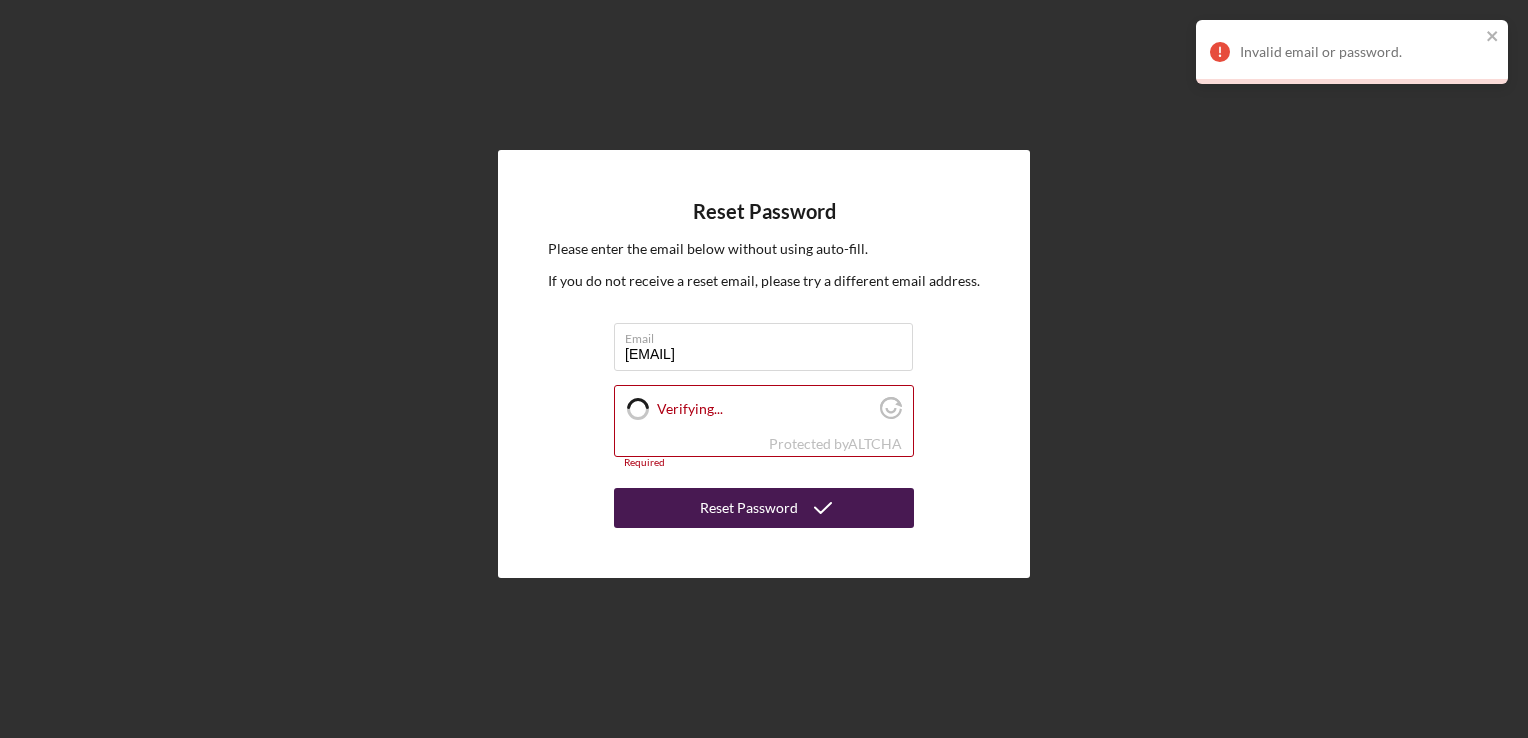 checkbox on "true" 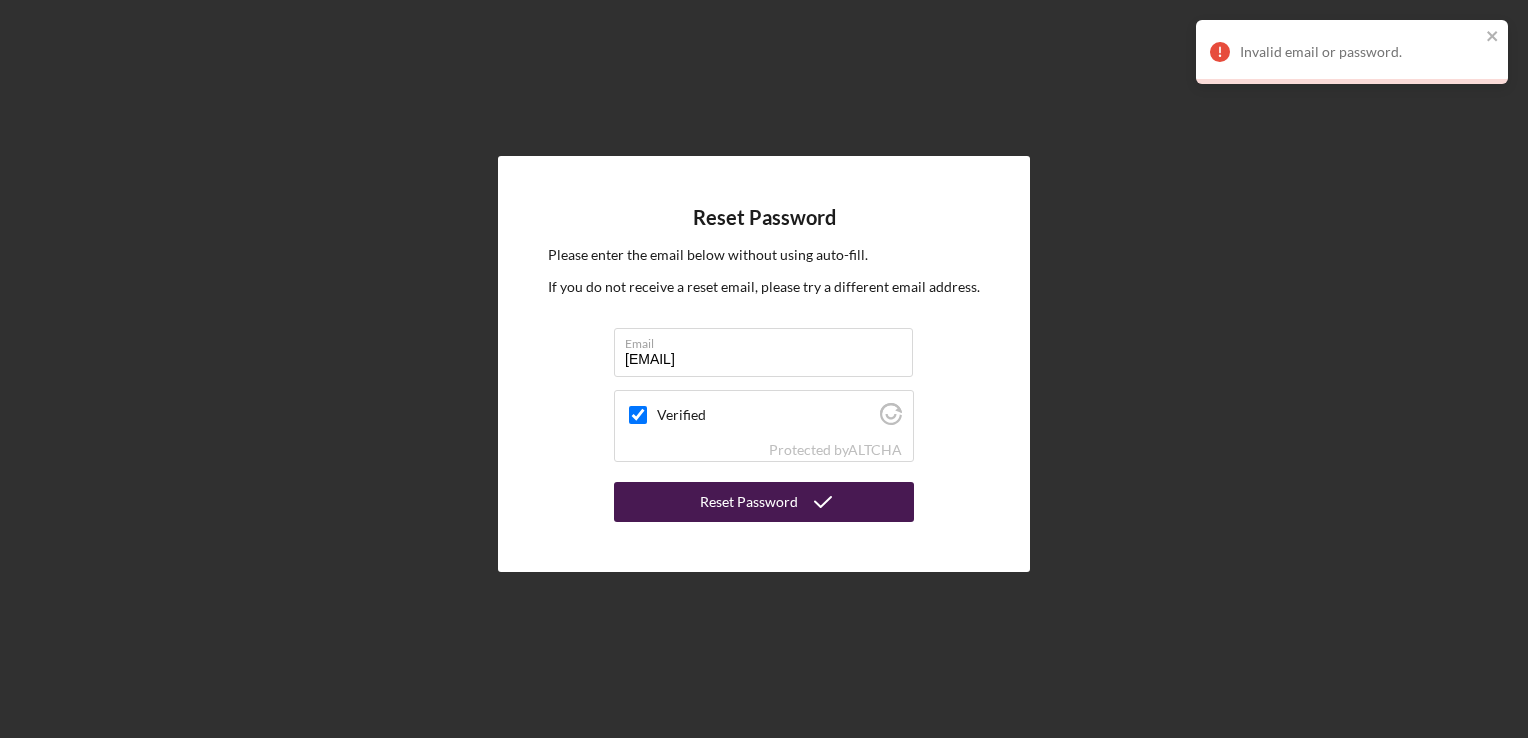 click on "Reset Password" at bounding box center [764, 502] 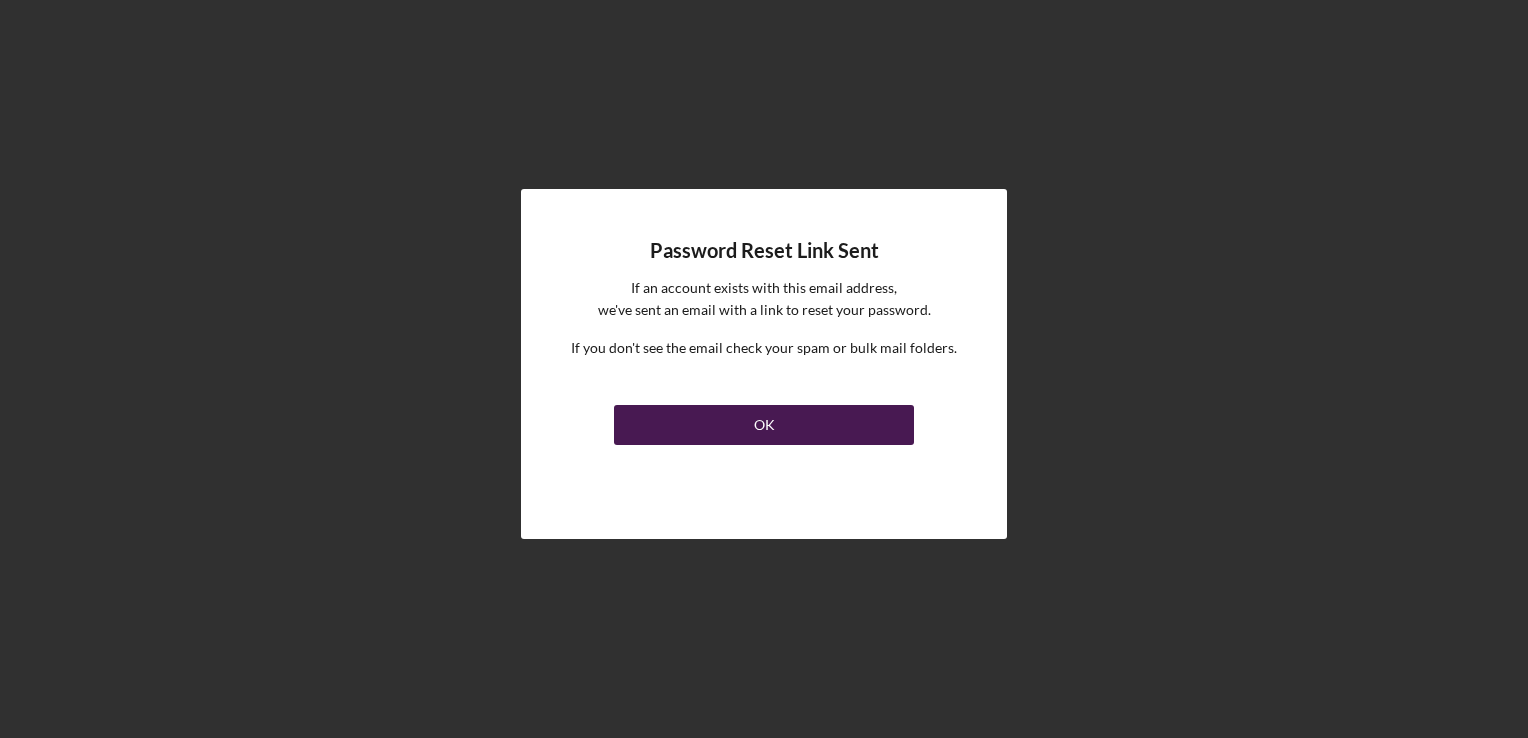 click on "OK" at bounding box center [764, 425] 